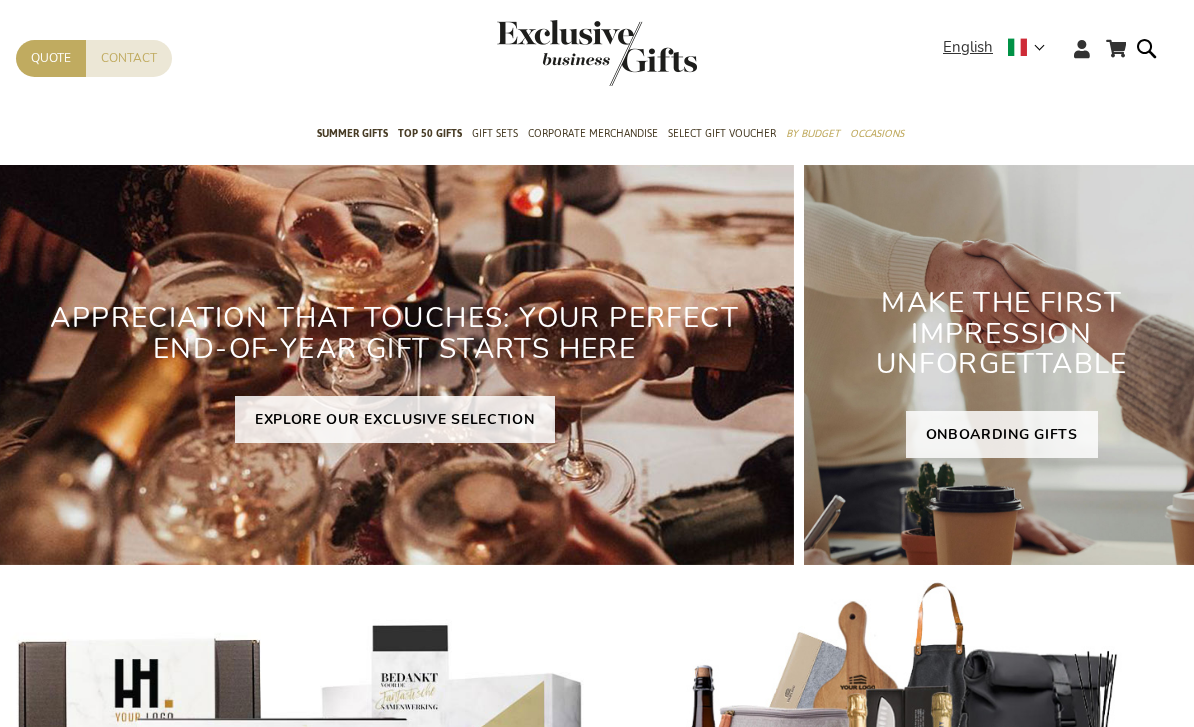 scroll, scrollTop: 0, scrollLeft: 0, axis: both 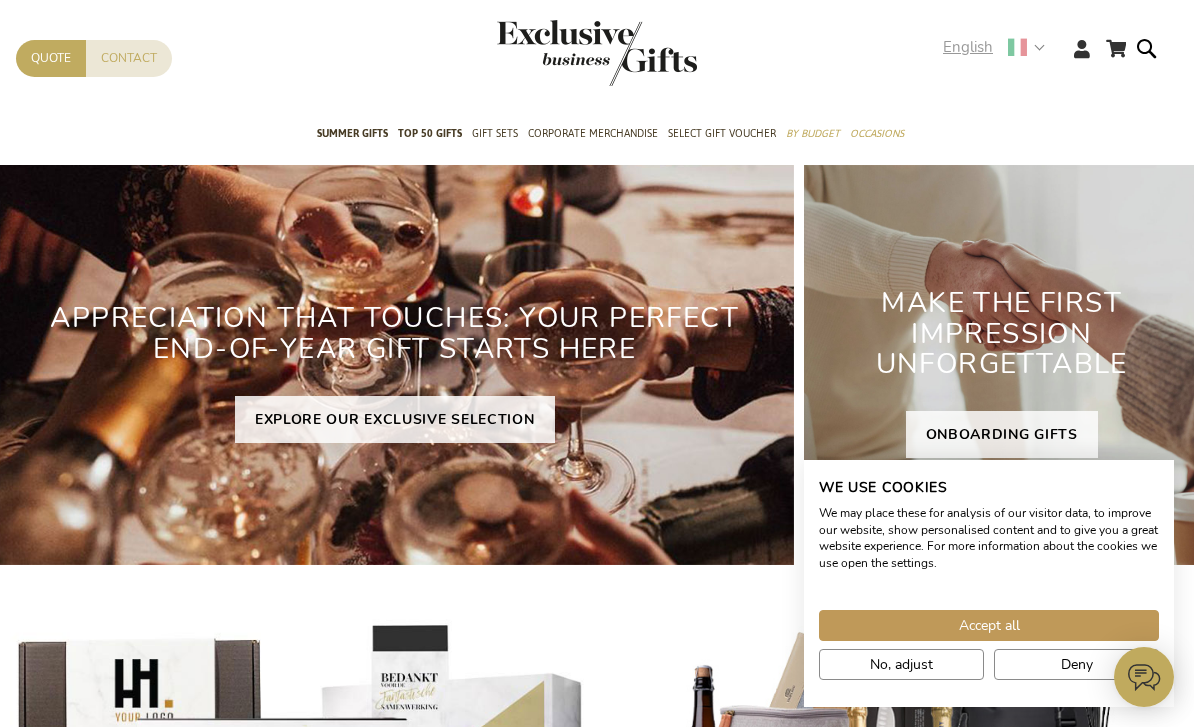 click on "English" at bounding box center (968, 47) 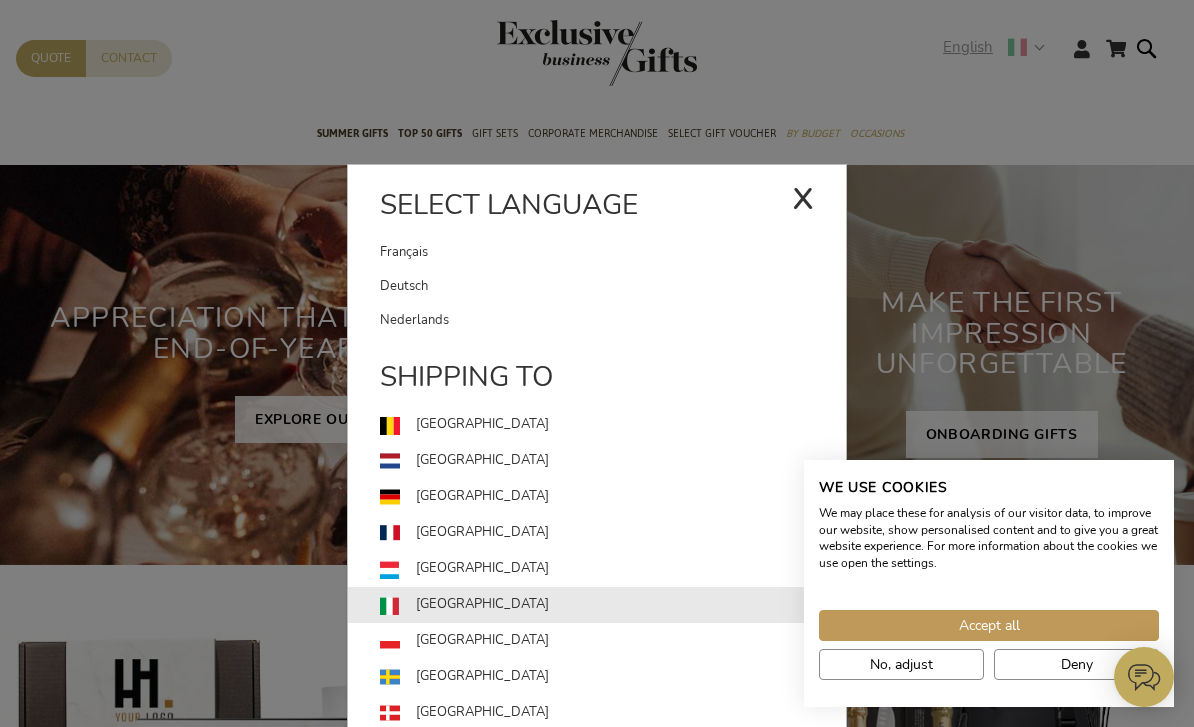 click on "[GEOGRAPHIC_DATA]" at bounding box center (613, 605) 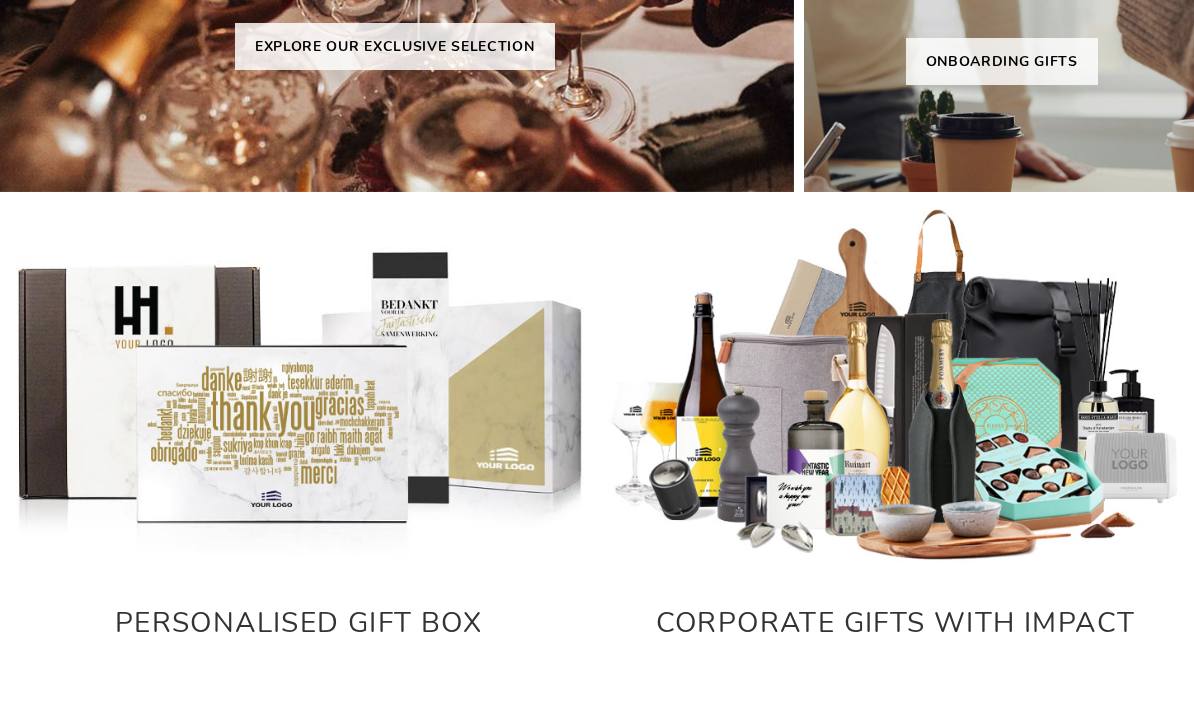 scroll, scrollTop: 373, scrollLeft: 0, axis: vertical 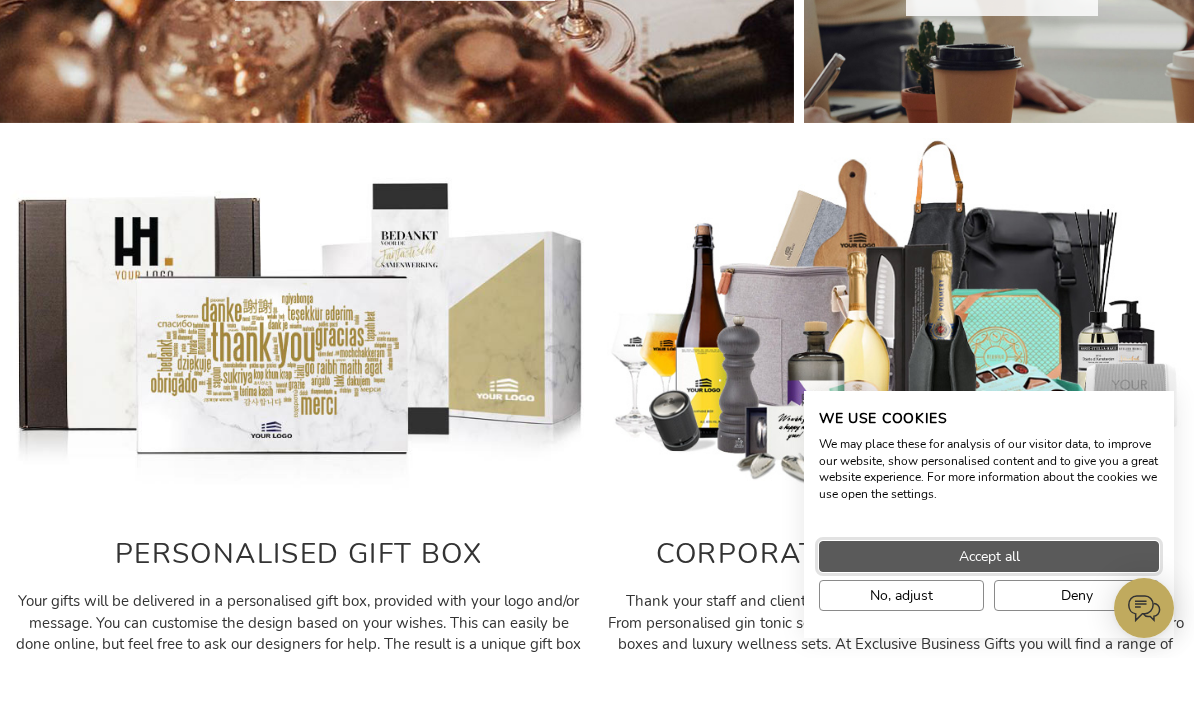click on "Accept all" at bounding box center [989, 625] 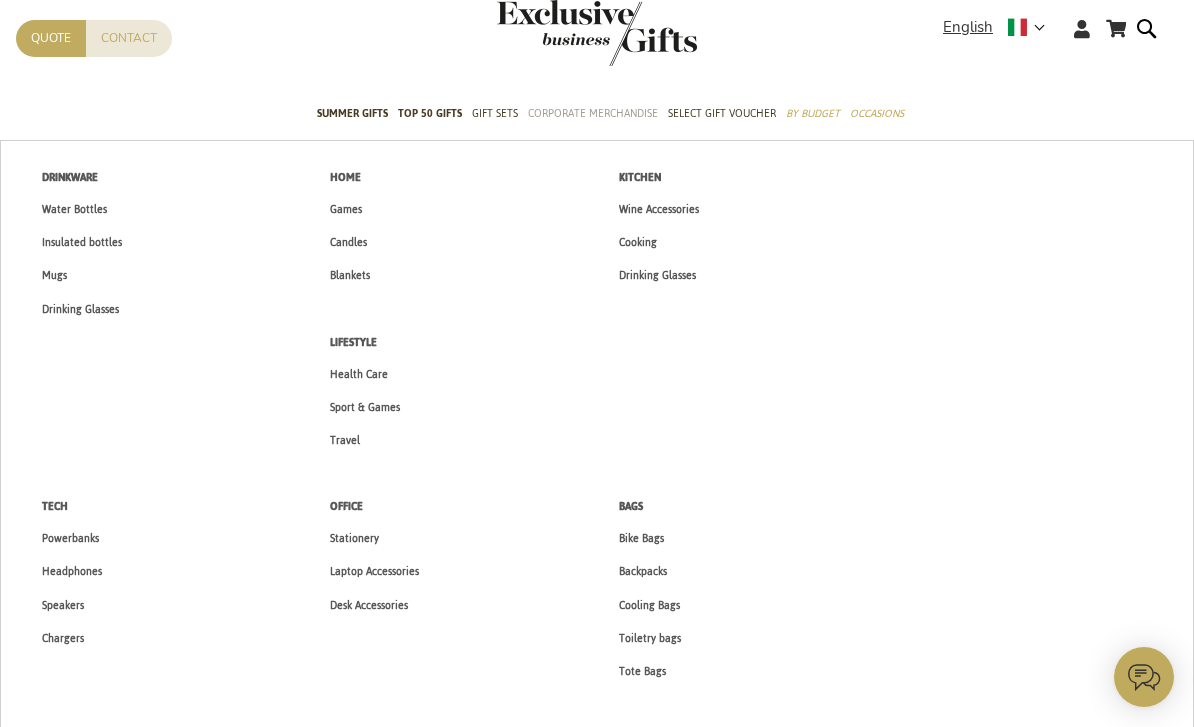 scroll, scrollTop: 20, scrollLeft: 0, axis: vertical 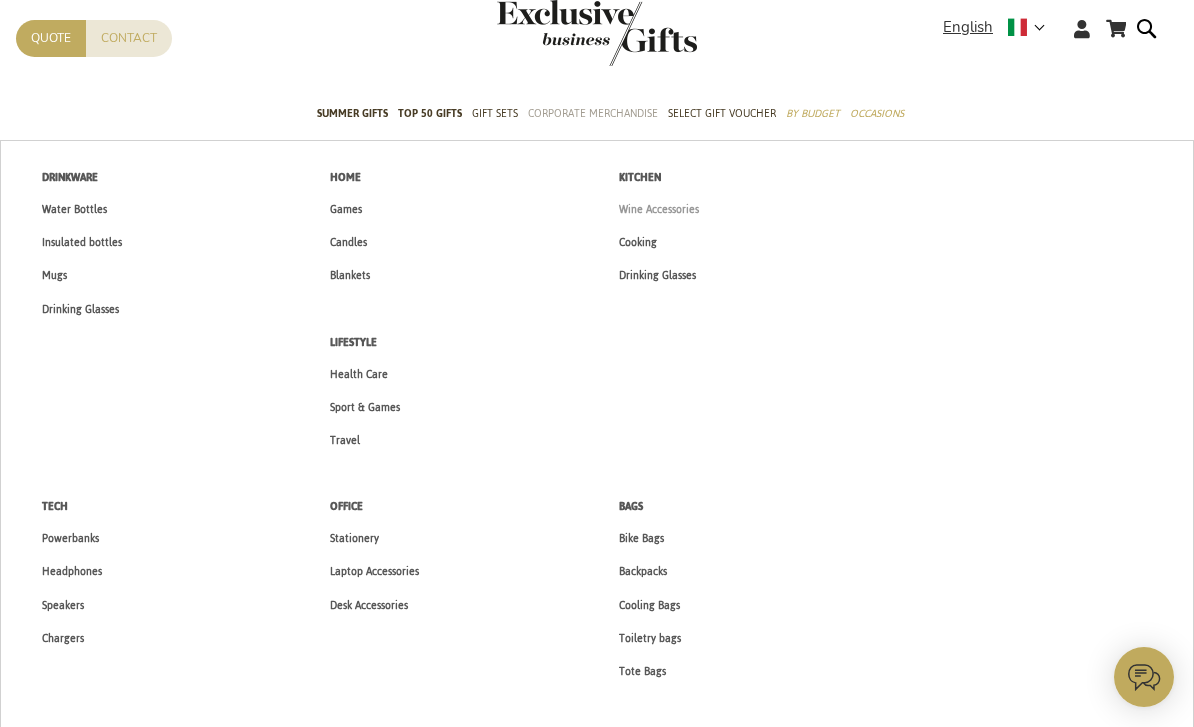 click on "Wine Accessories" at bounding box center [659, 209] 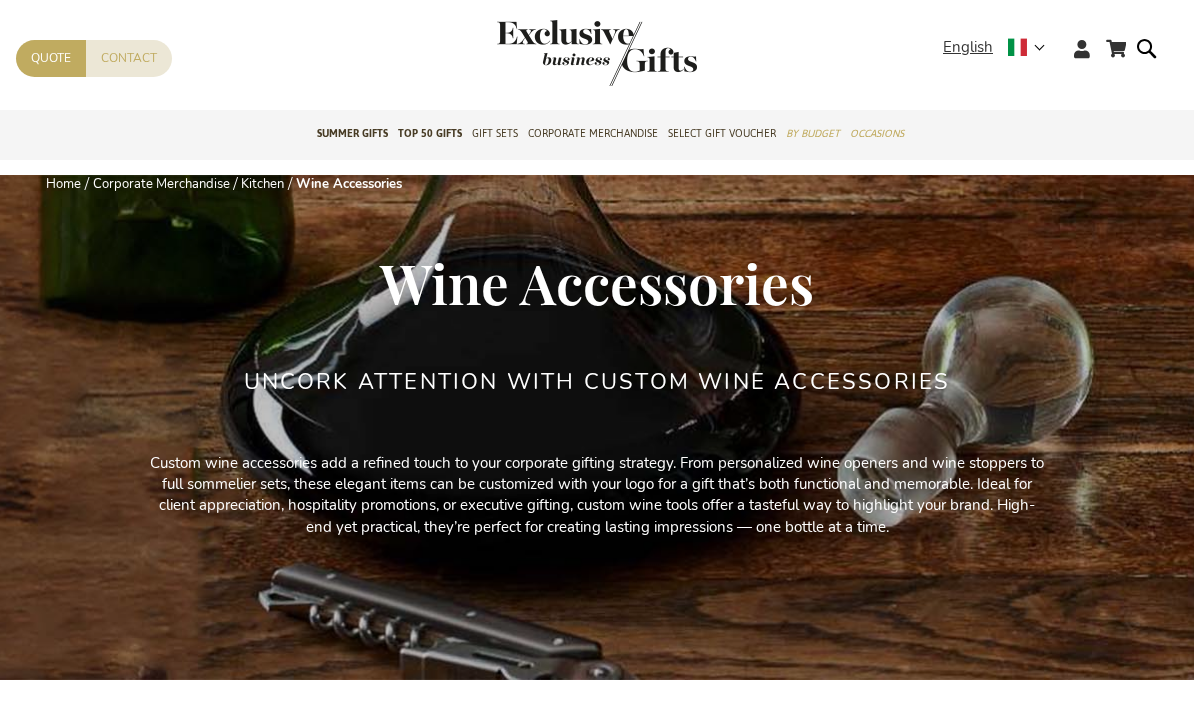 scroll, scrollTop: 184, scrollLeft: 0, axis: vertical 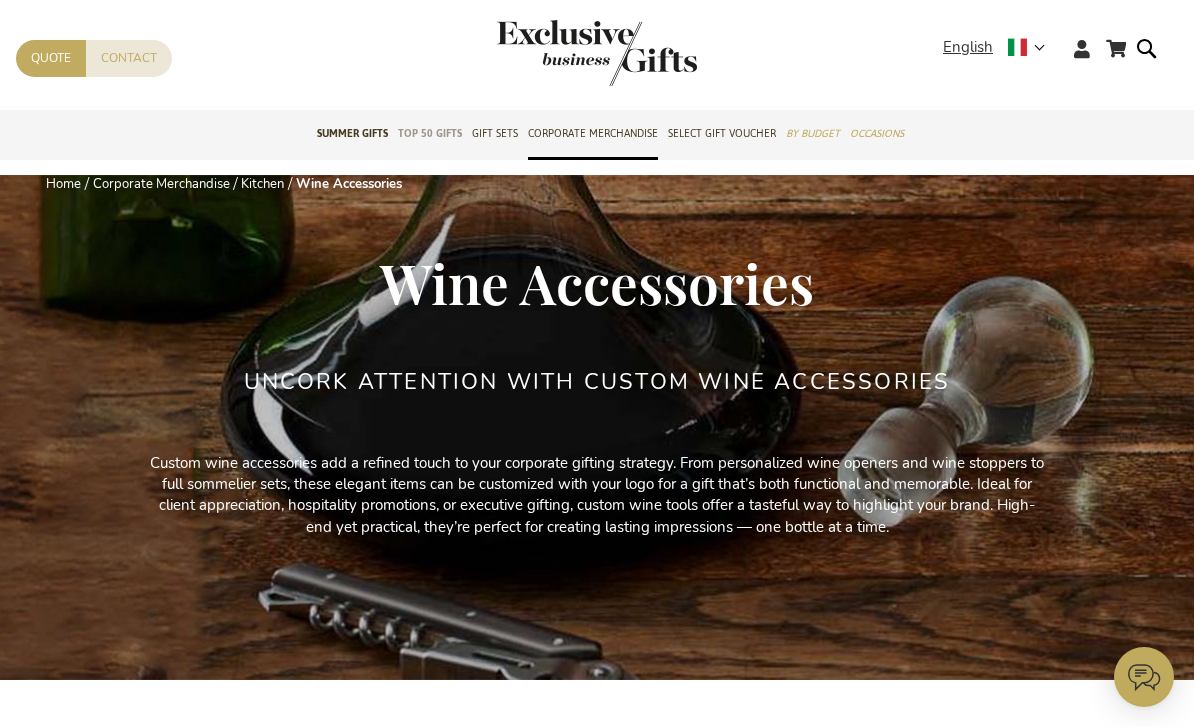 click on "TOP 50 Gifts" at bounding box center (430, 133) 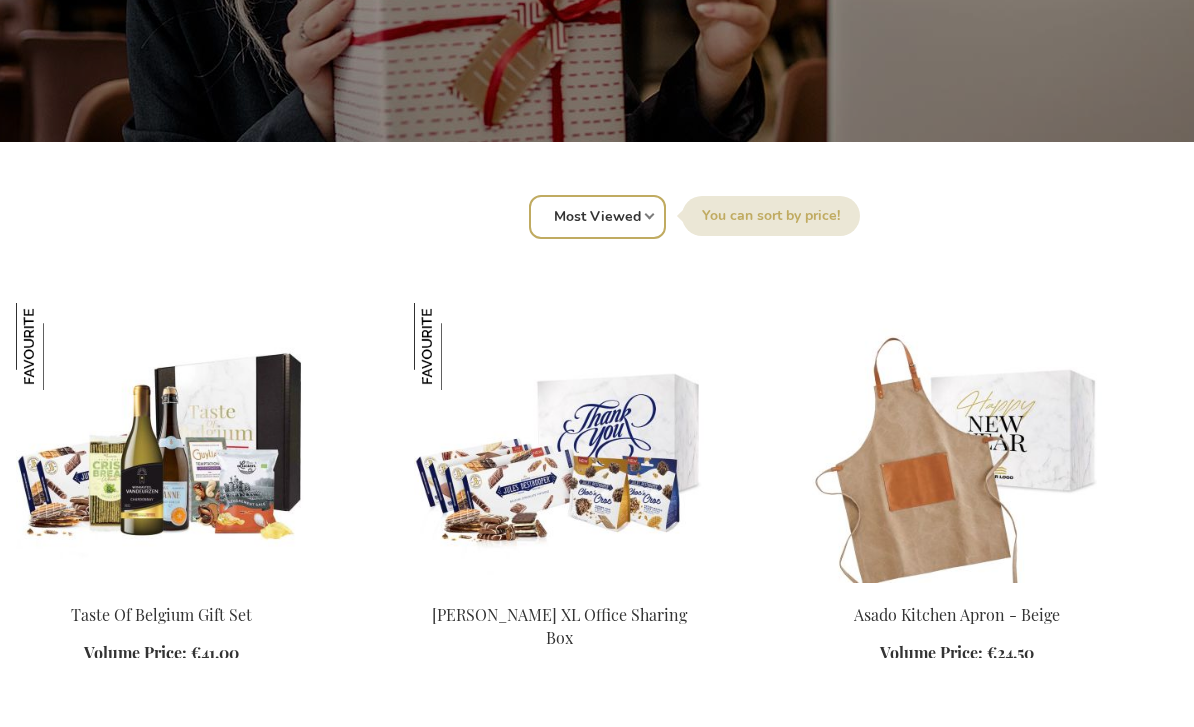 scroll, scrollTop: 0, scrollLeft: 0, axis: both 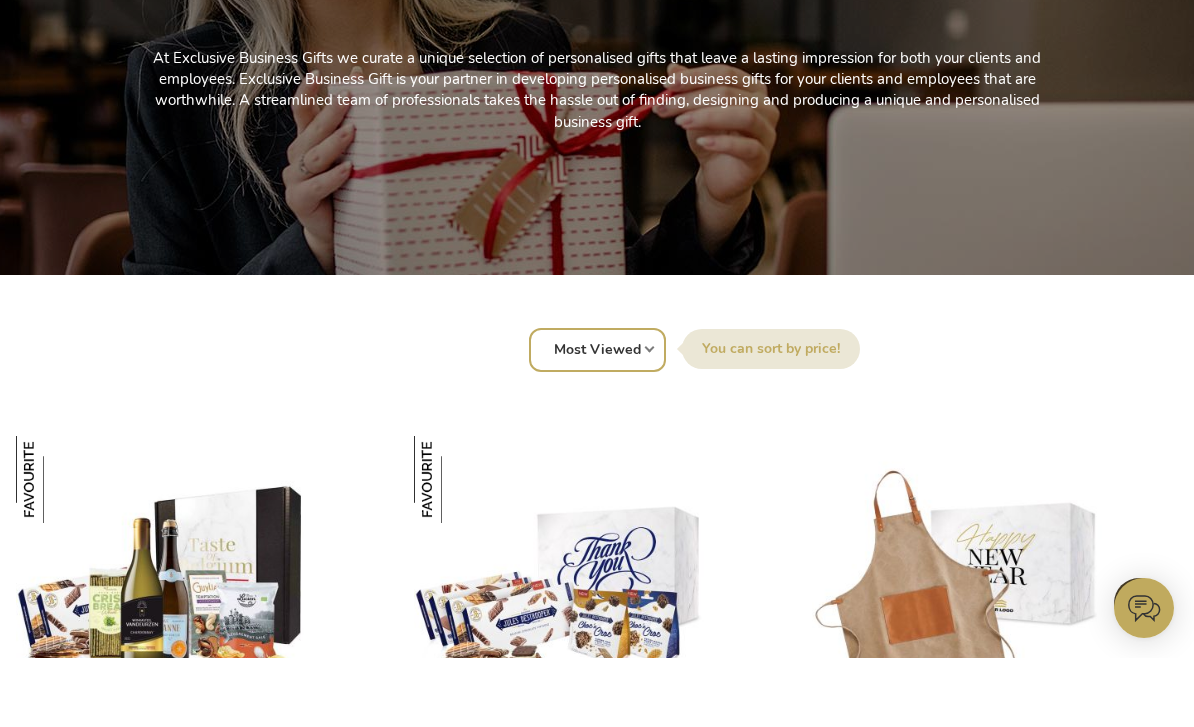 click on "Position
Best Sellers
Most Viewed
New
Biggest Saving
Price: low to high
Price: high to low" at bounding box center (597, 419) 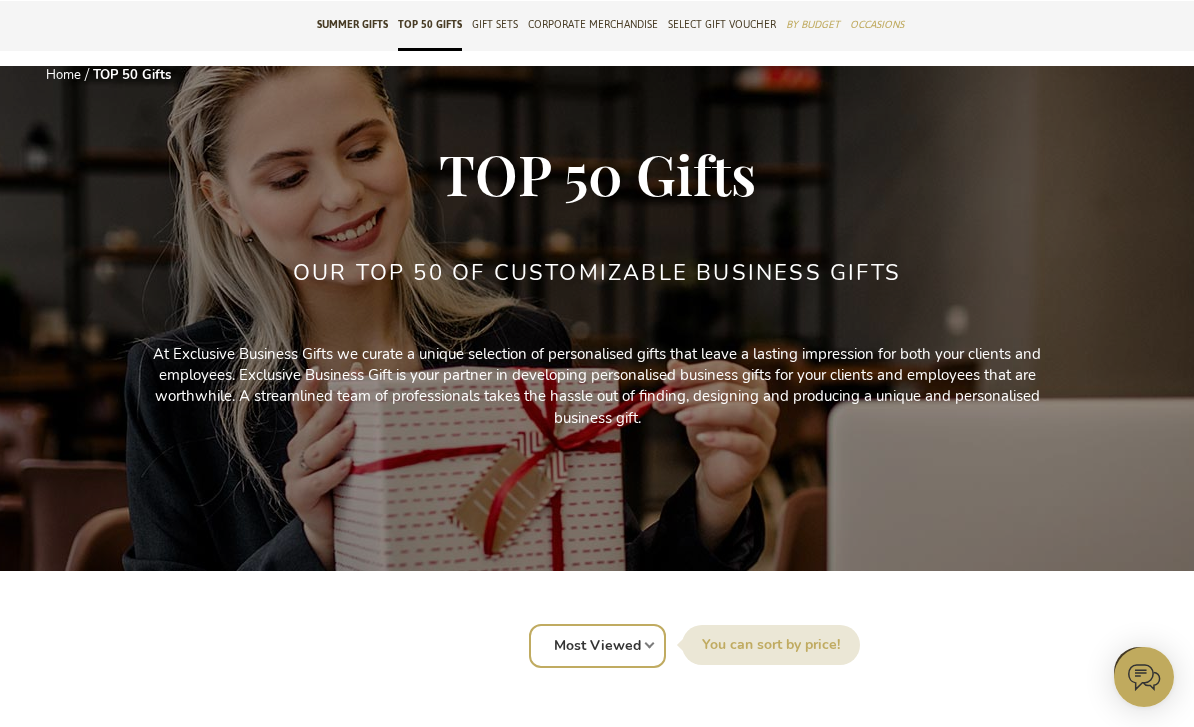 scroll, scrollTop: 0, scrollLeft: 0, axis: both 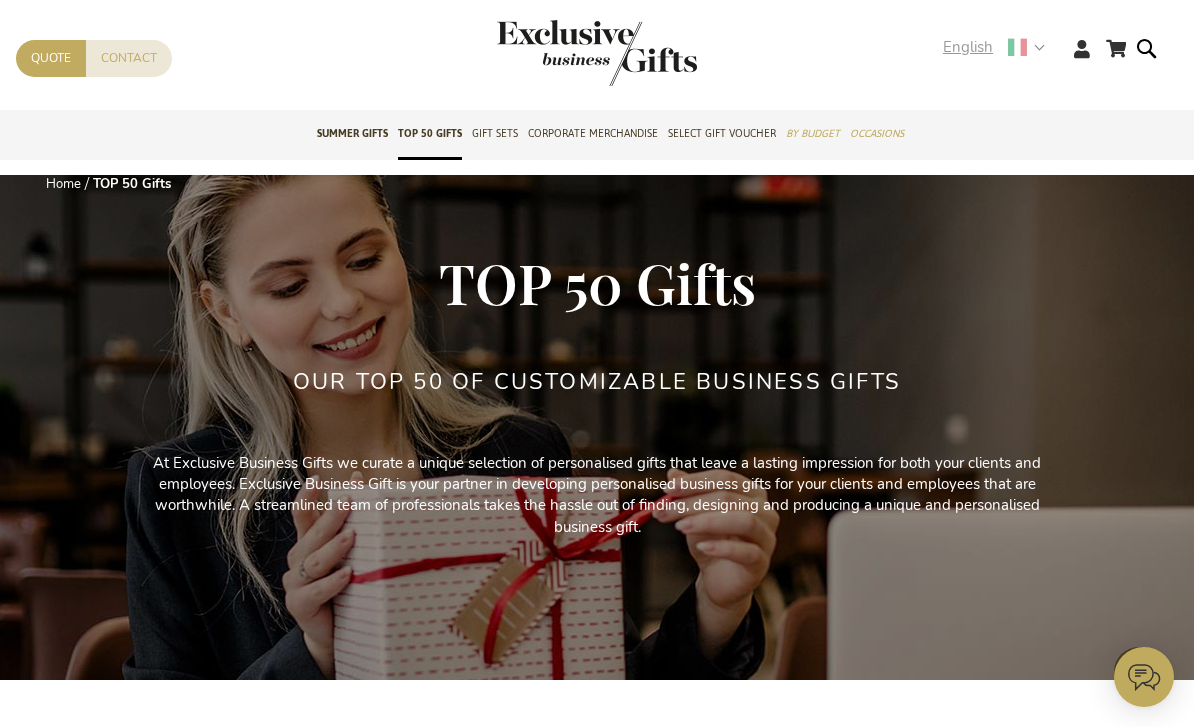 click on "The store will not work correctly when cookies are disabled.
My Cart
My Cart
Close
You have no items in your shopping cart.
Skip to Content
Contact
Quote
Language
English
x
Select language
Shipping to" at bounding box center (597, 4172) 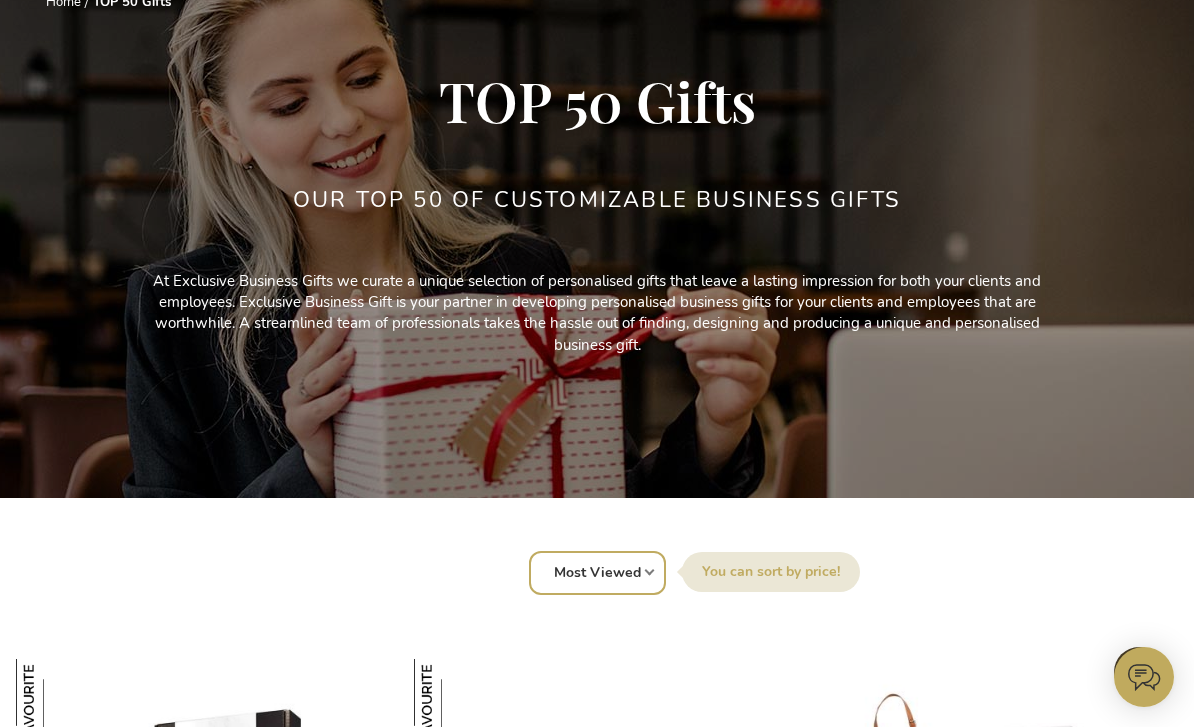 scroll, scrollTop: 0, scrollLeft: 0, axis: both 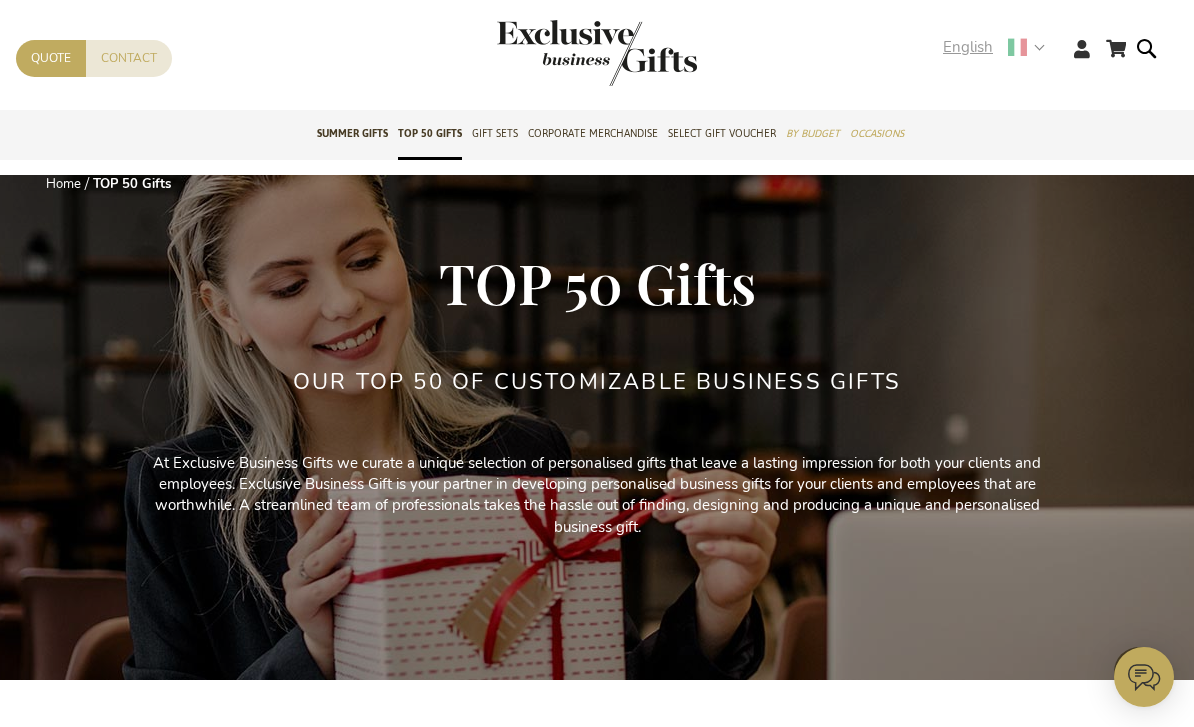 click on "English" at bounding box center [993, 47] 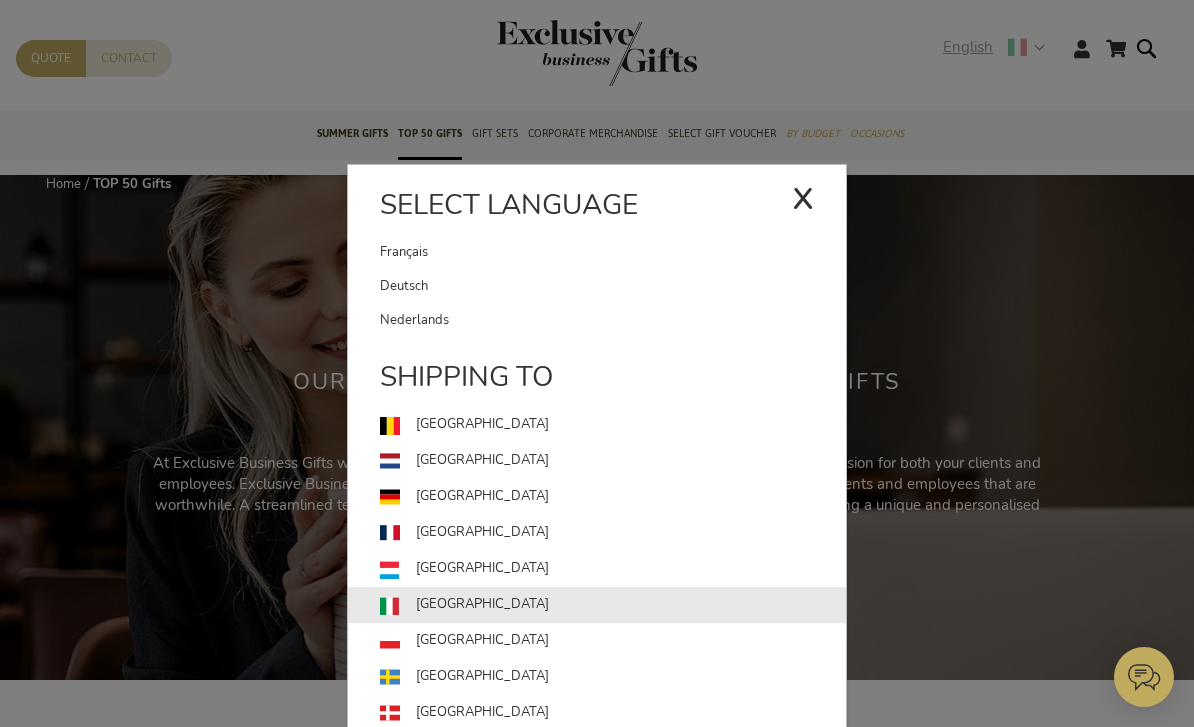 click on "[GEOGRAPHIC_DATA]" at bounding box center (613, 605) 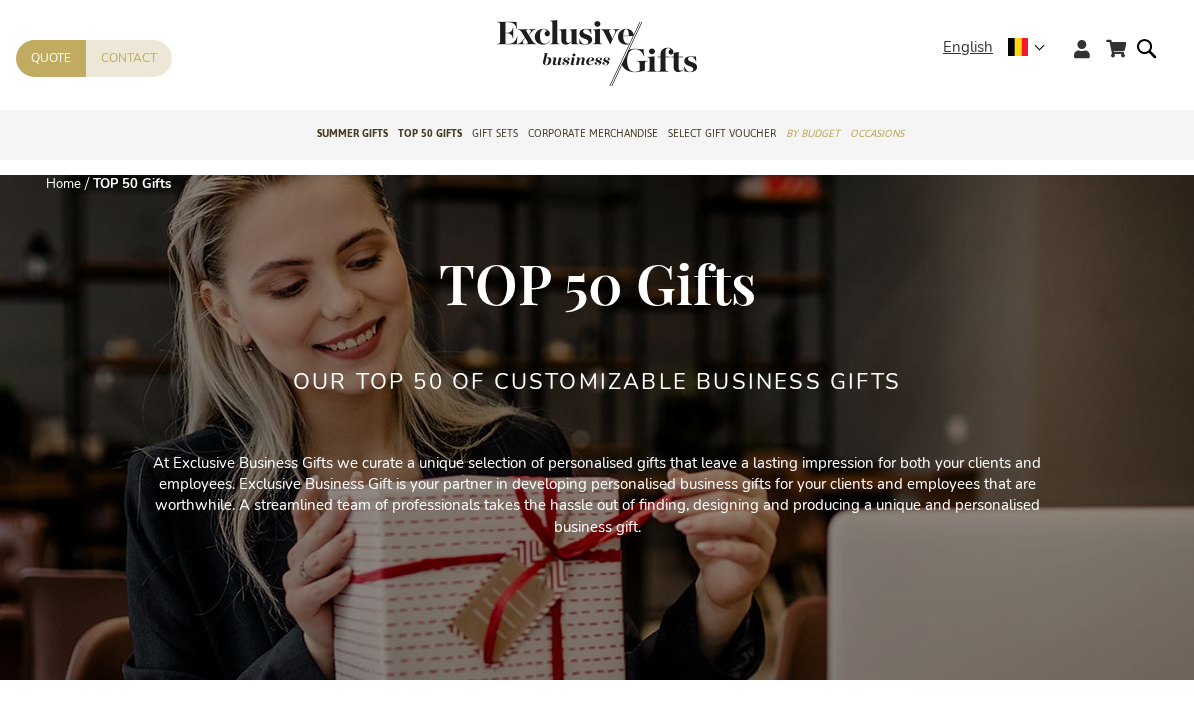 scroll, scrollTop: 0, scrollLeft: 0, axis: both 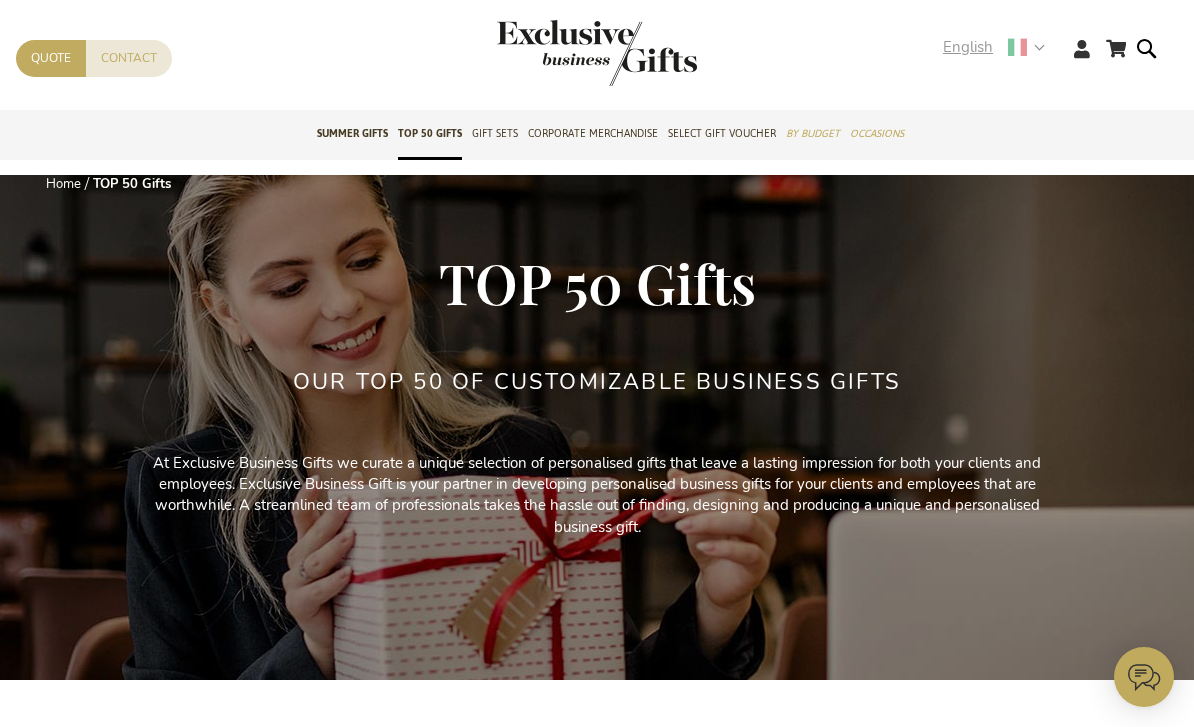 click on "English" at bounding box center (968, 47) 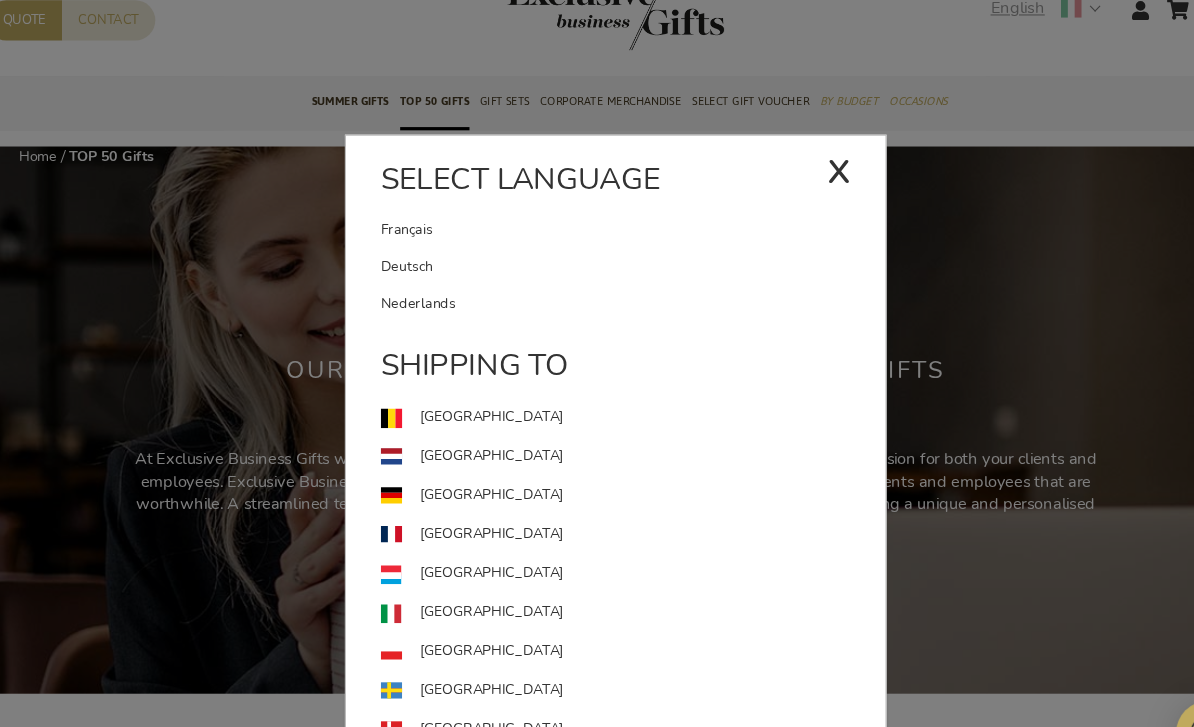 scroll, scrollTop: 39, scrollLeft: 0, axis: vertical 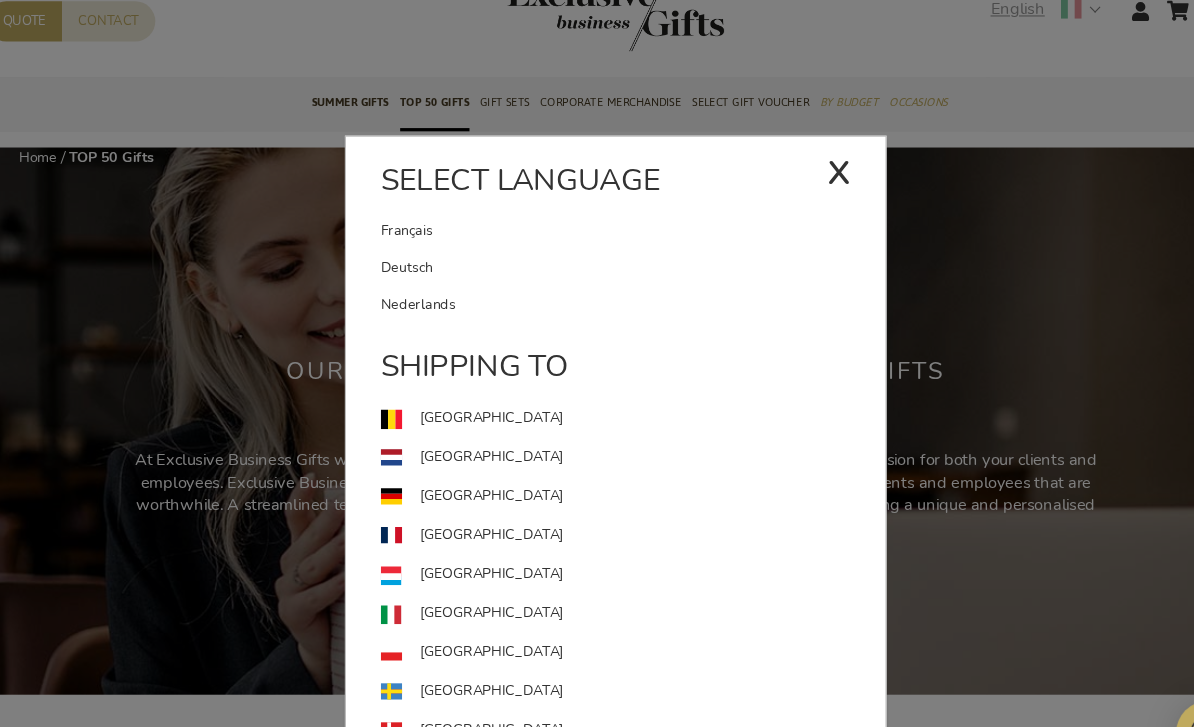 click on "English
x
Select language
Français
Deutsch
Nederlands" at bounding box center (1000, 11) 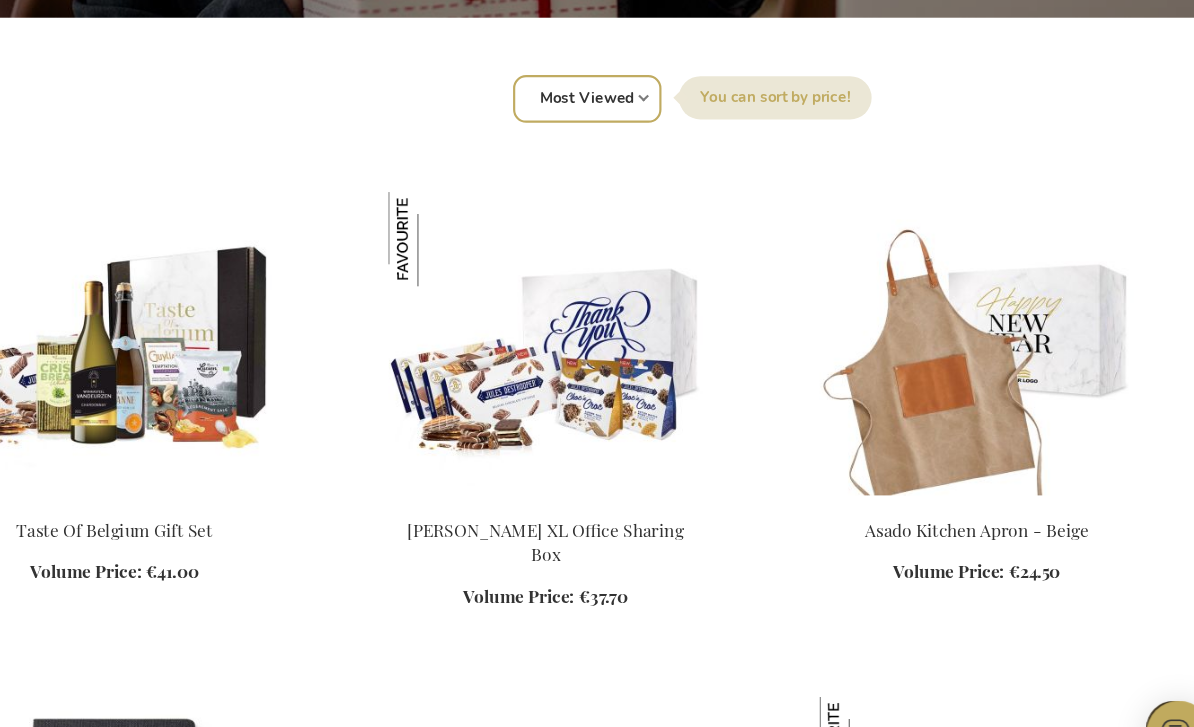 scroll, scrollTop: 664, scrollLeft: 0, axis: vertical 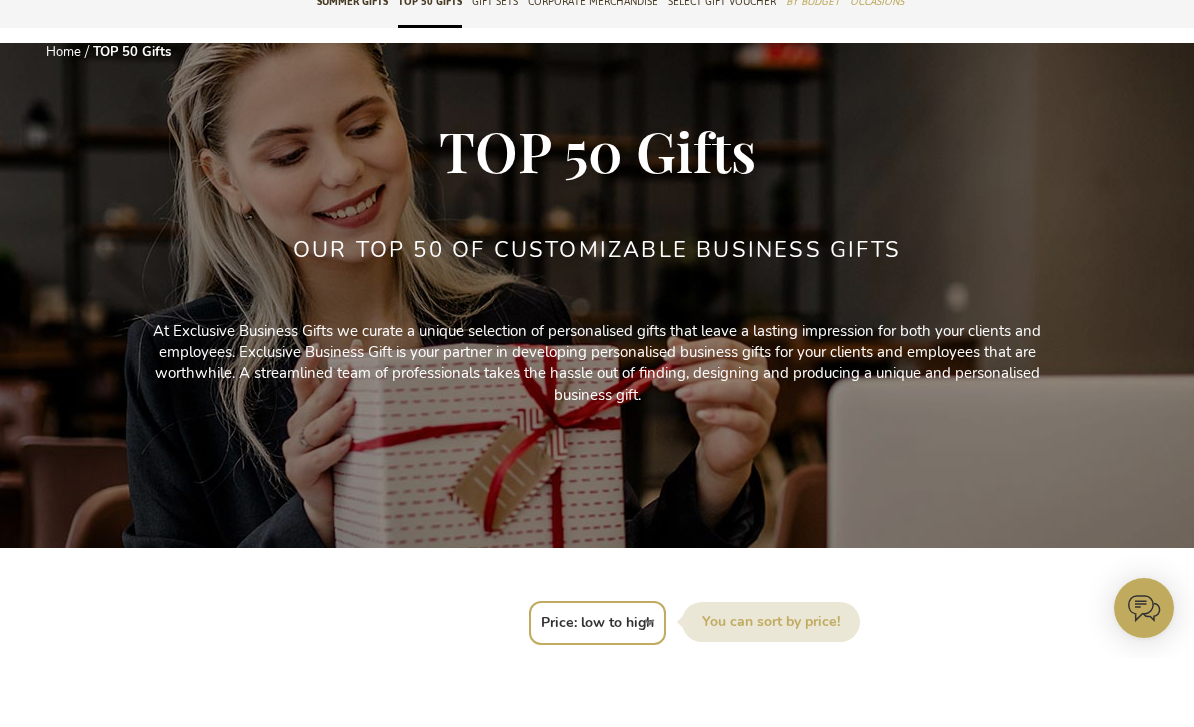click on "Position
Best Sellers
Most Viewed
New
Biggest Saving
Price: low to high
Price: high to low" at bounding box center (597, 692) 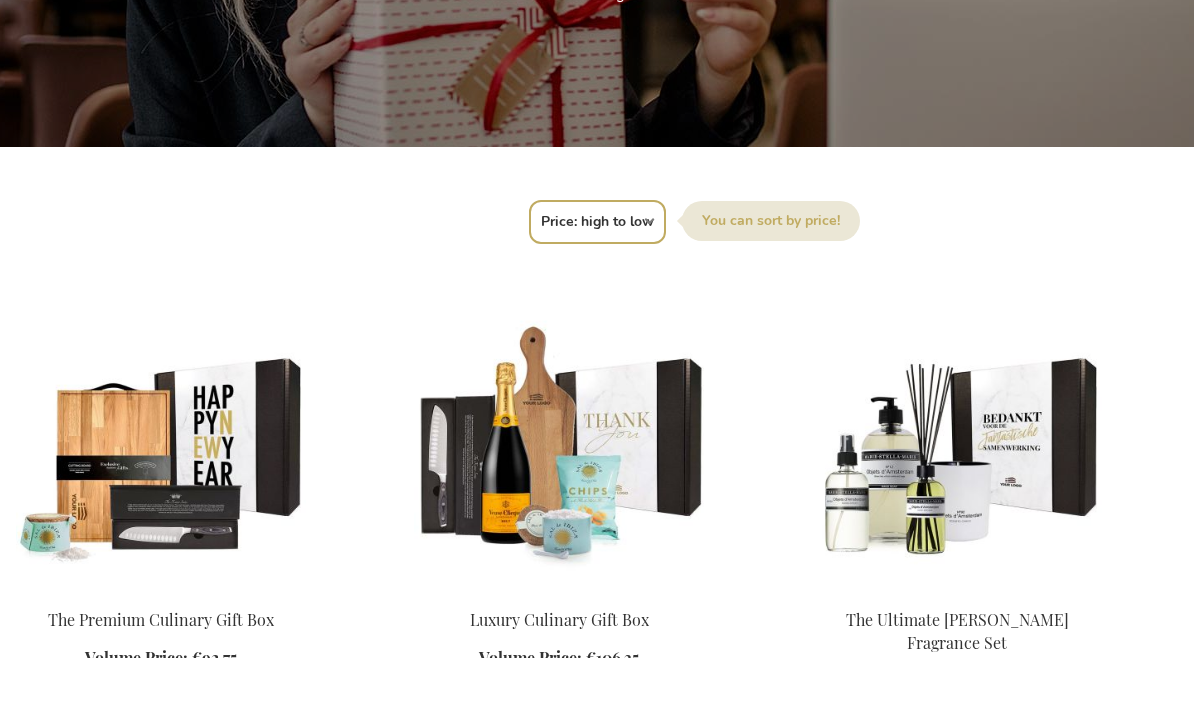 scroll, scrollTop: 0, scrollLeft: 0, axis: both 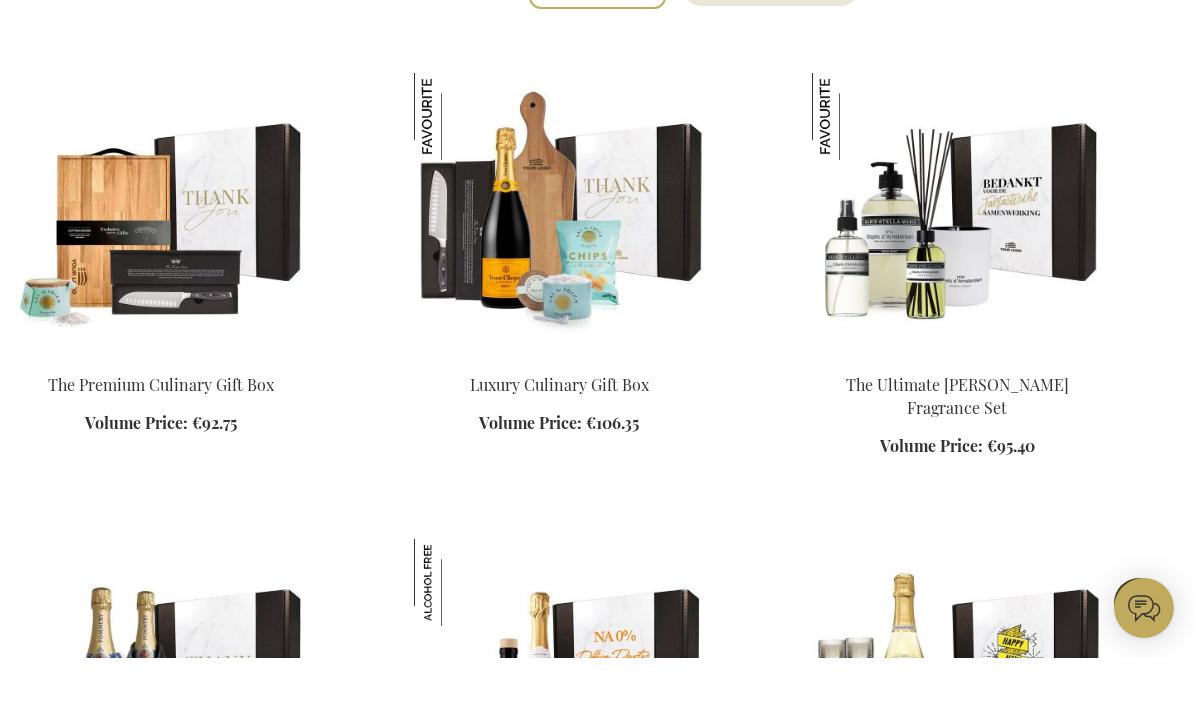 click at bounding box center [161, 282] 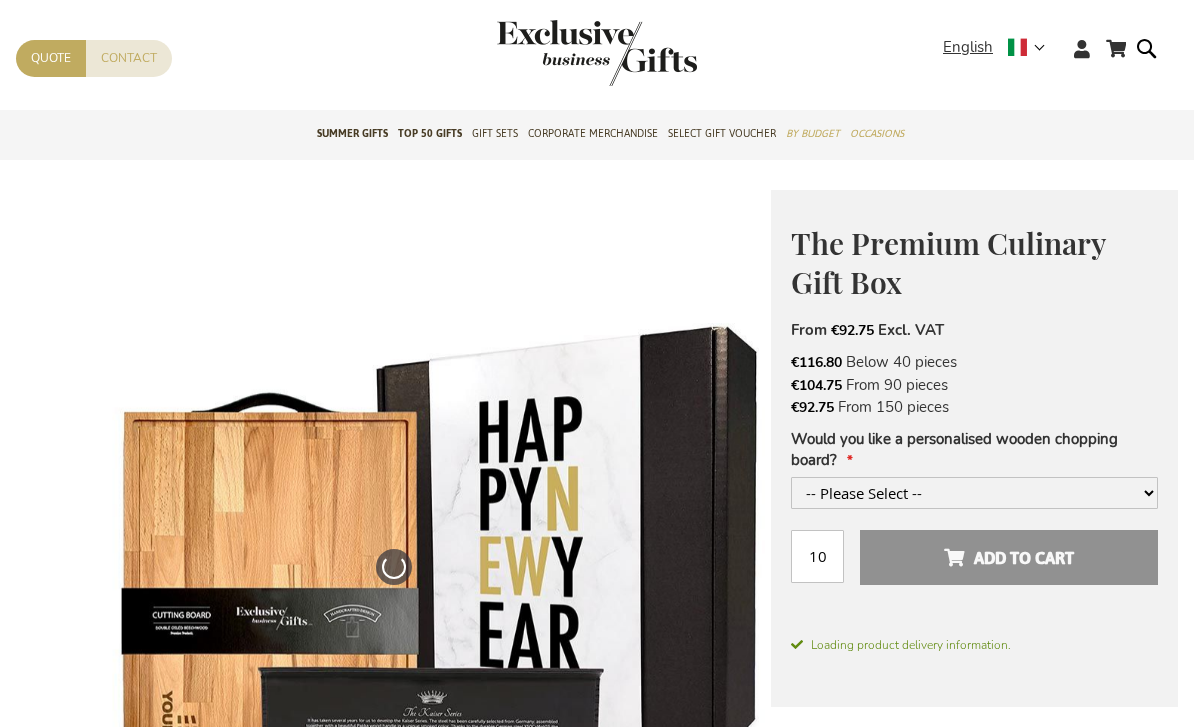 scroll, scrollTop: 106, scrollLeft: 0, axis: vertical 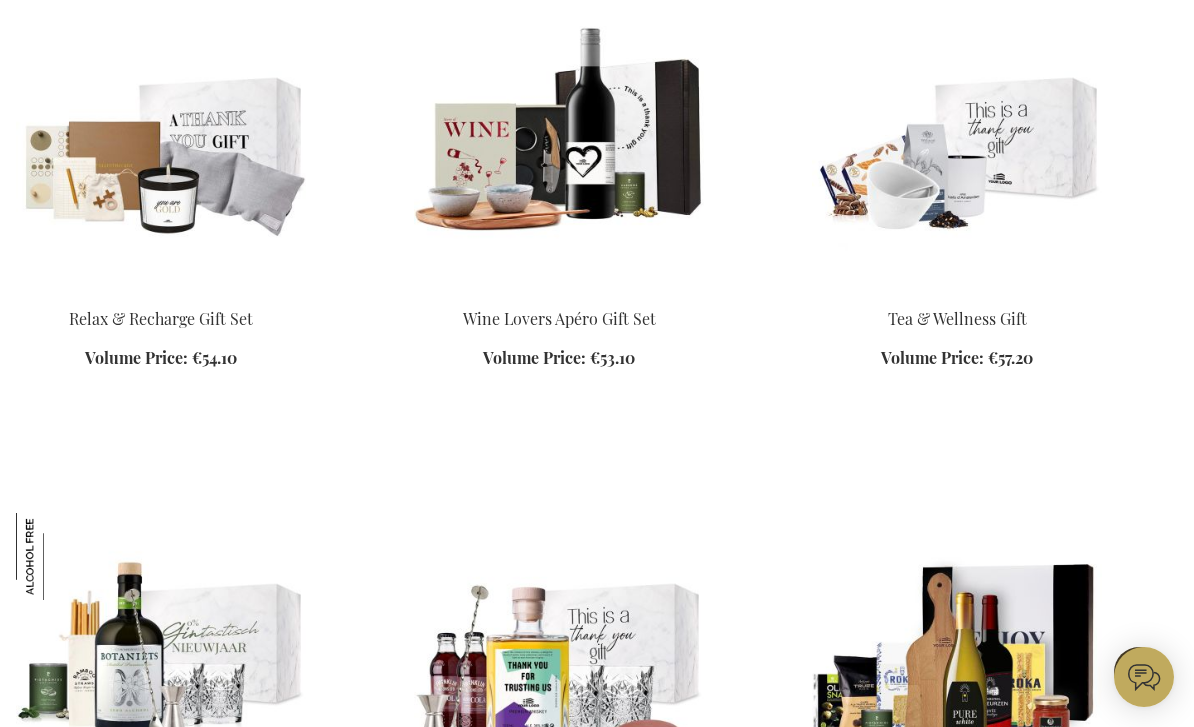 click at bounding box center [161, 147] 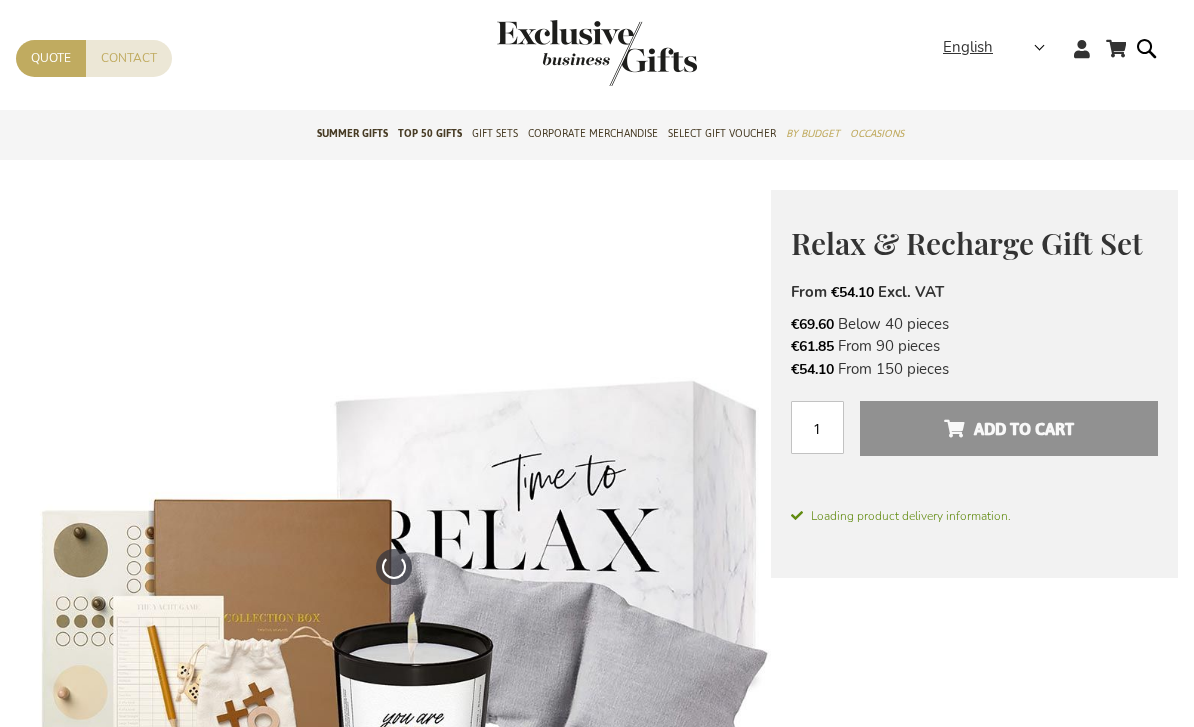 scroll, scrollTop: 93, scrollLeft: 0, axis: vertical 